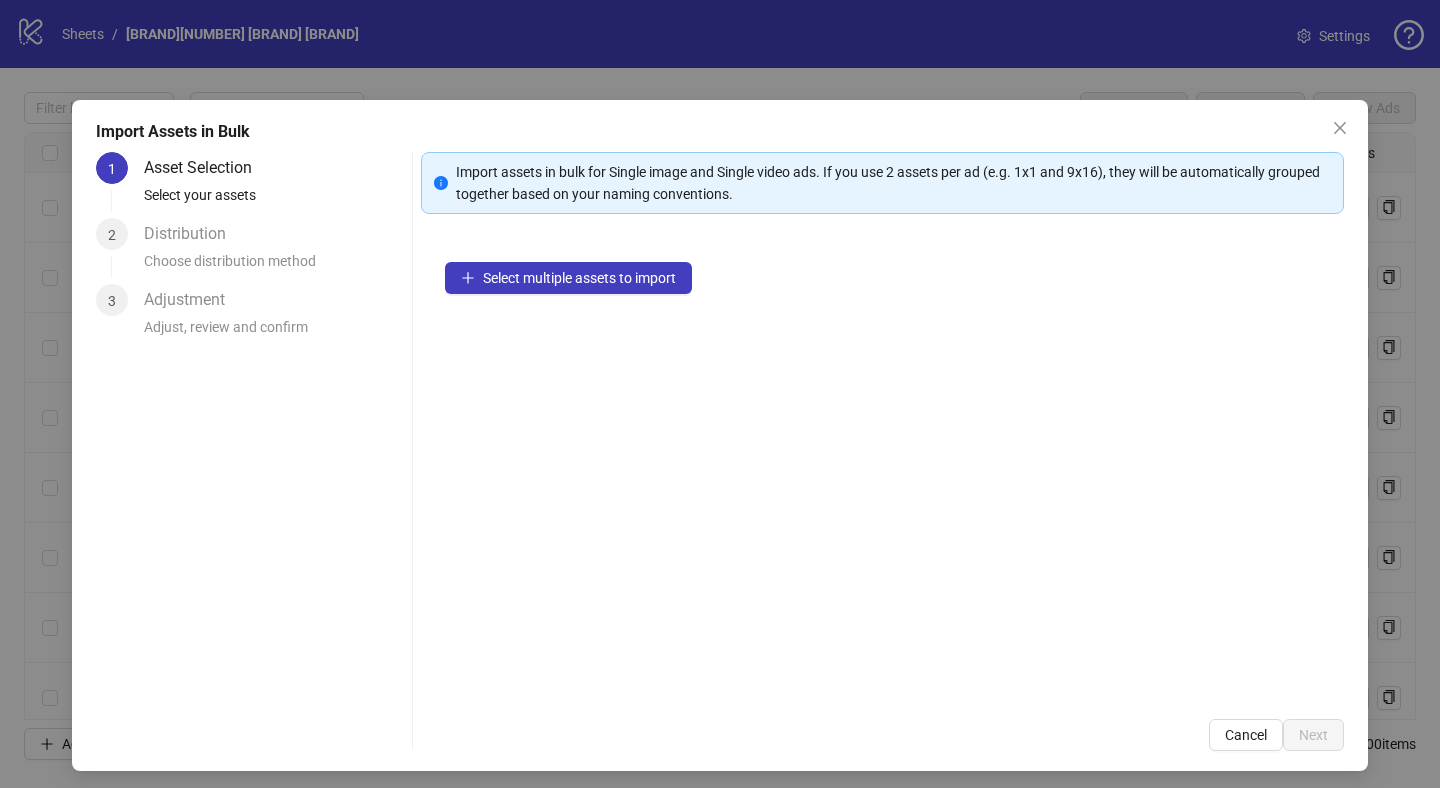scroll, scrollTop: 0, scrollLeft: 0, axis: both 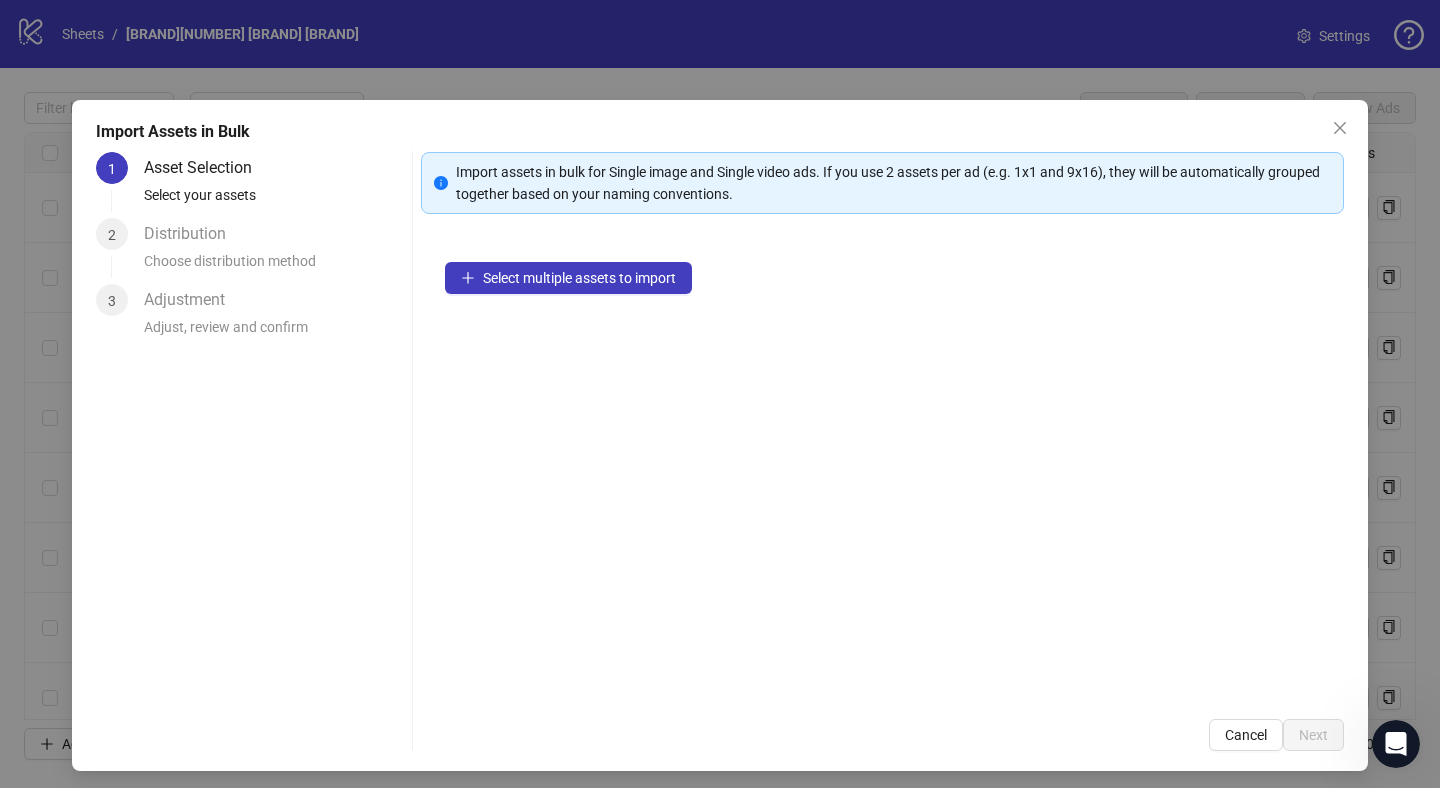 click on "Select multiple assets to import" at bounding box center [579, 278] 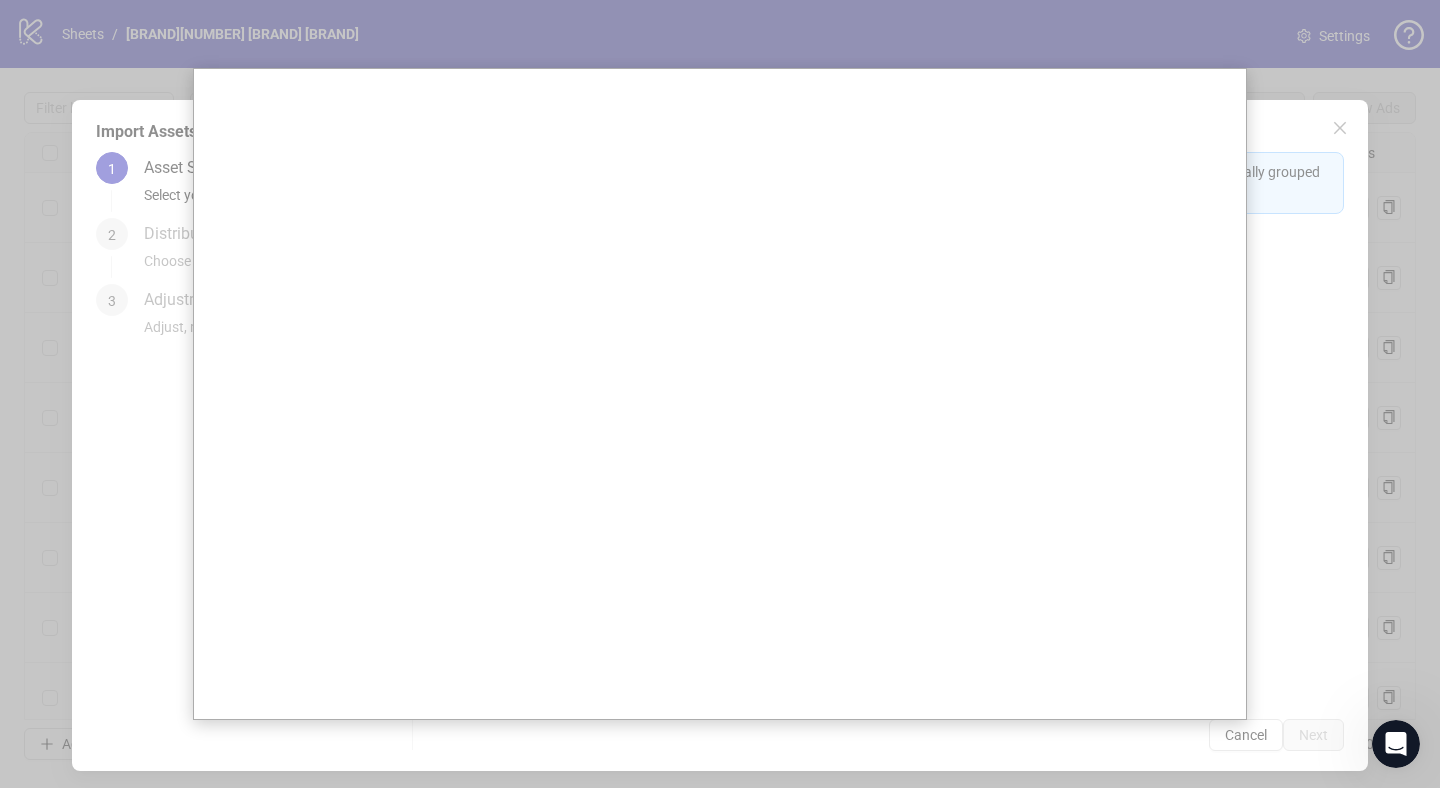 click at bounding box center [720, 394] 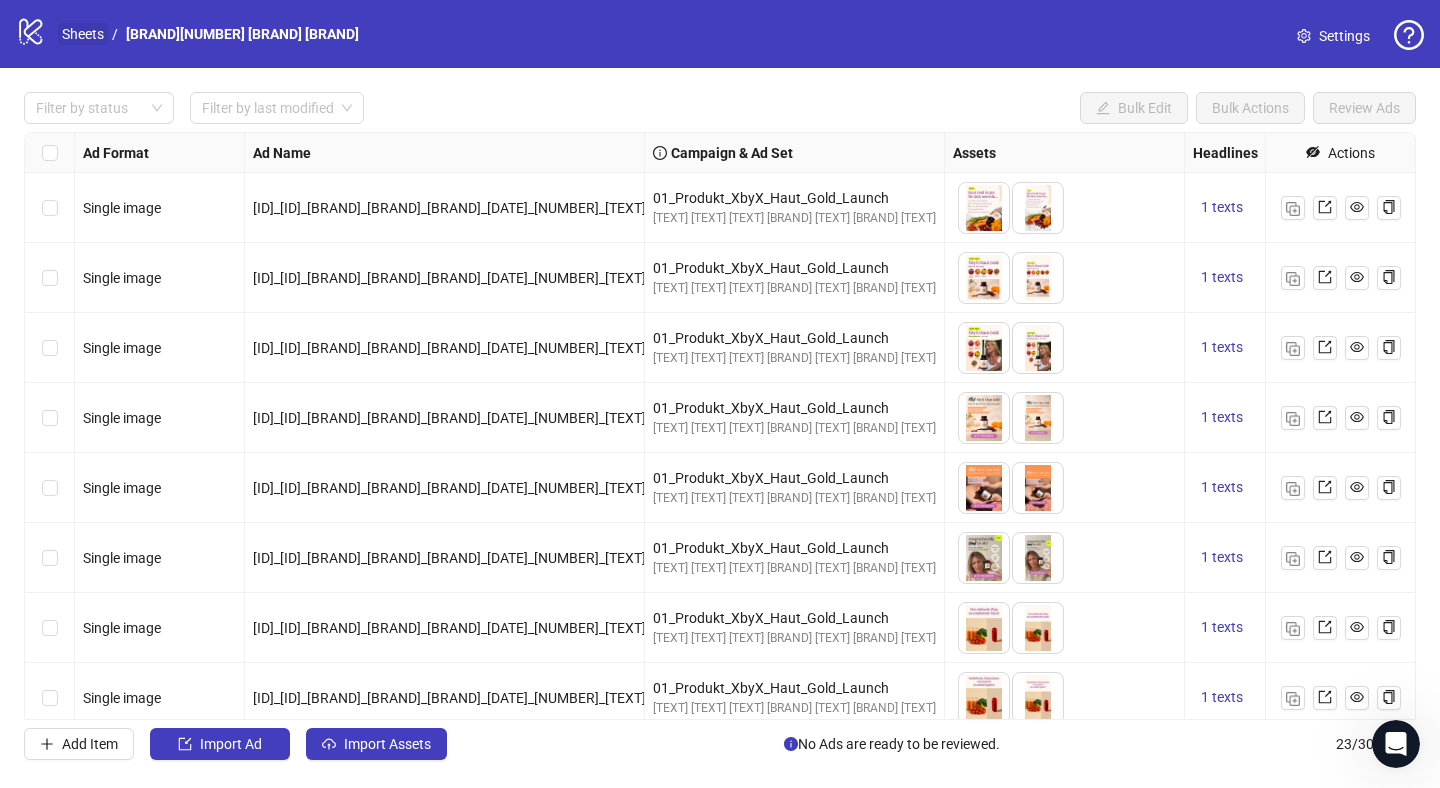click on "Sheets" at bounding box center (83, 34) 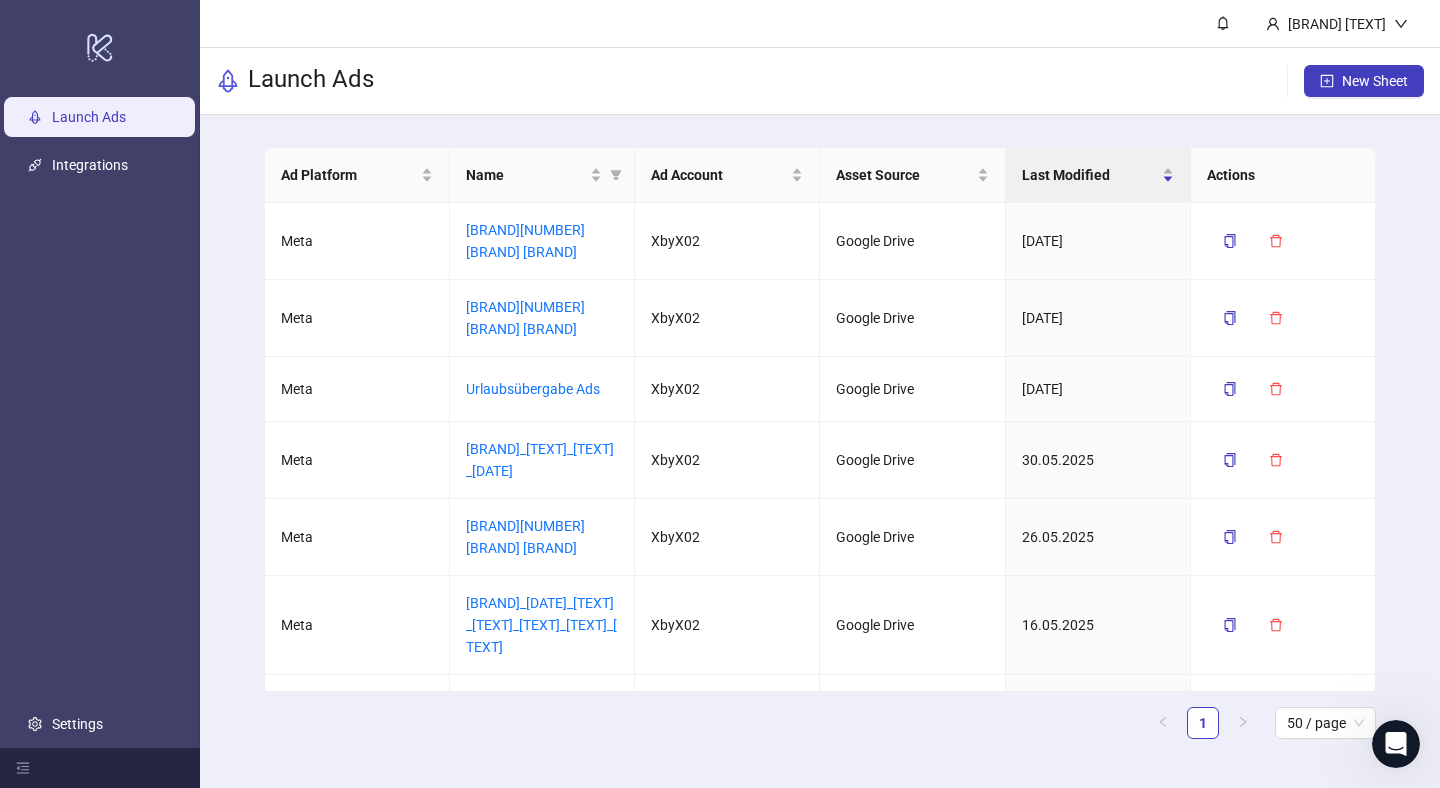 click on "Launch Ads New Sheet" at bounding box center [820, 81] 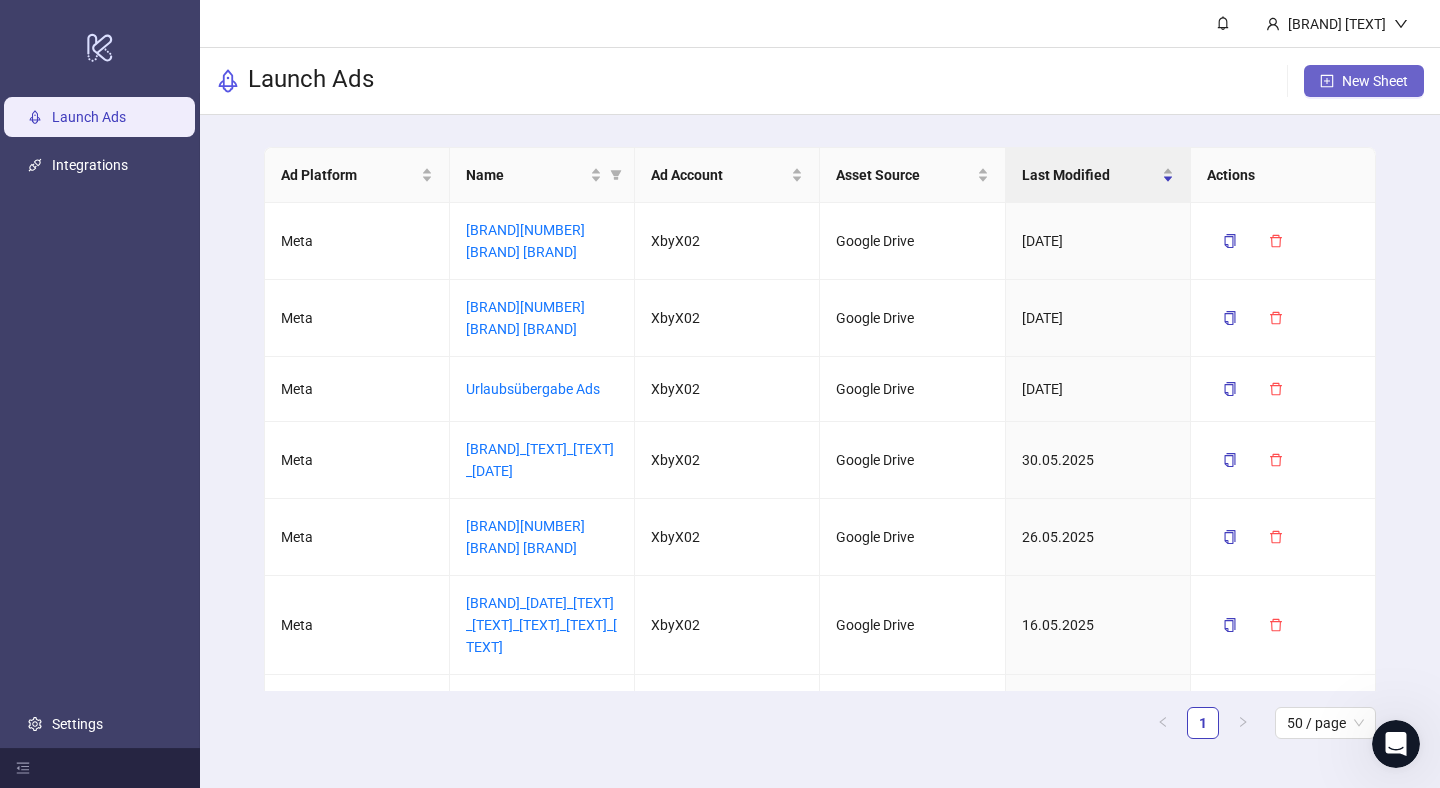 click on "New Sheet" at bounding box center (1364, 81) 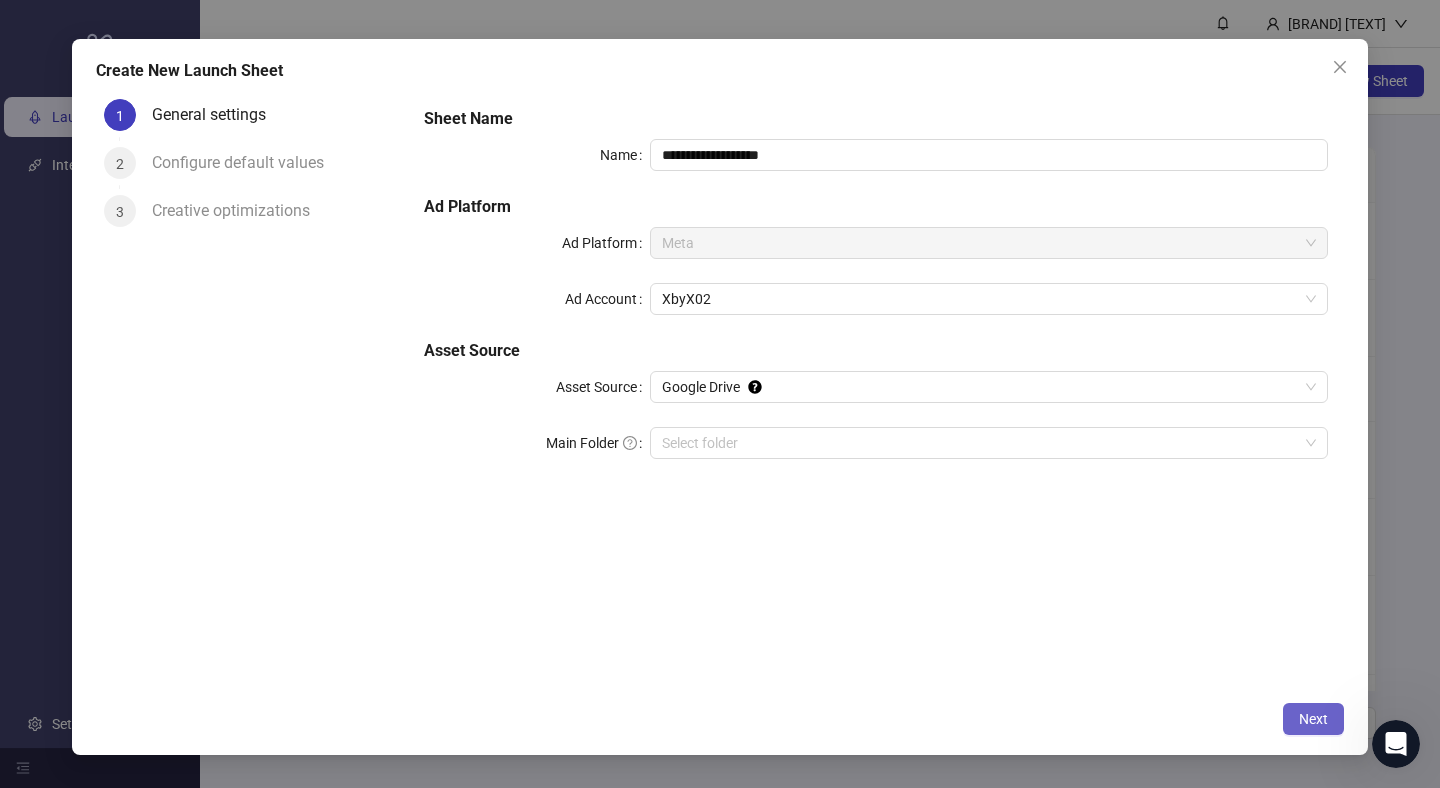 click on "Next" at bounding box center (1313, 719) 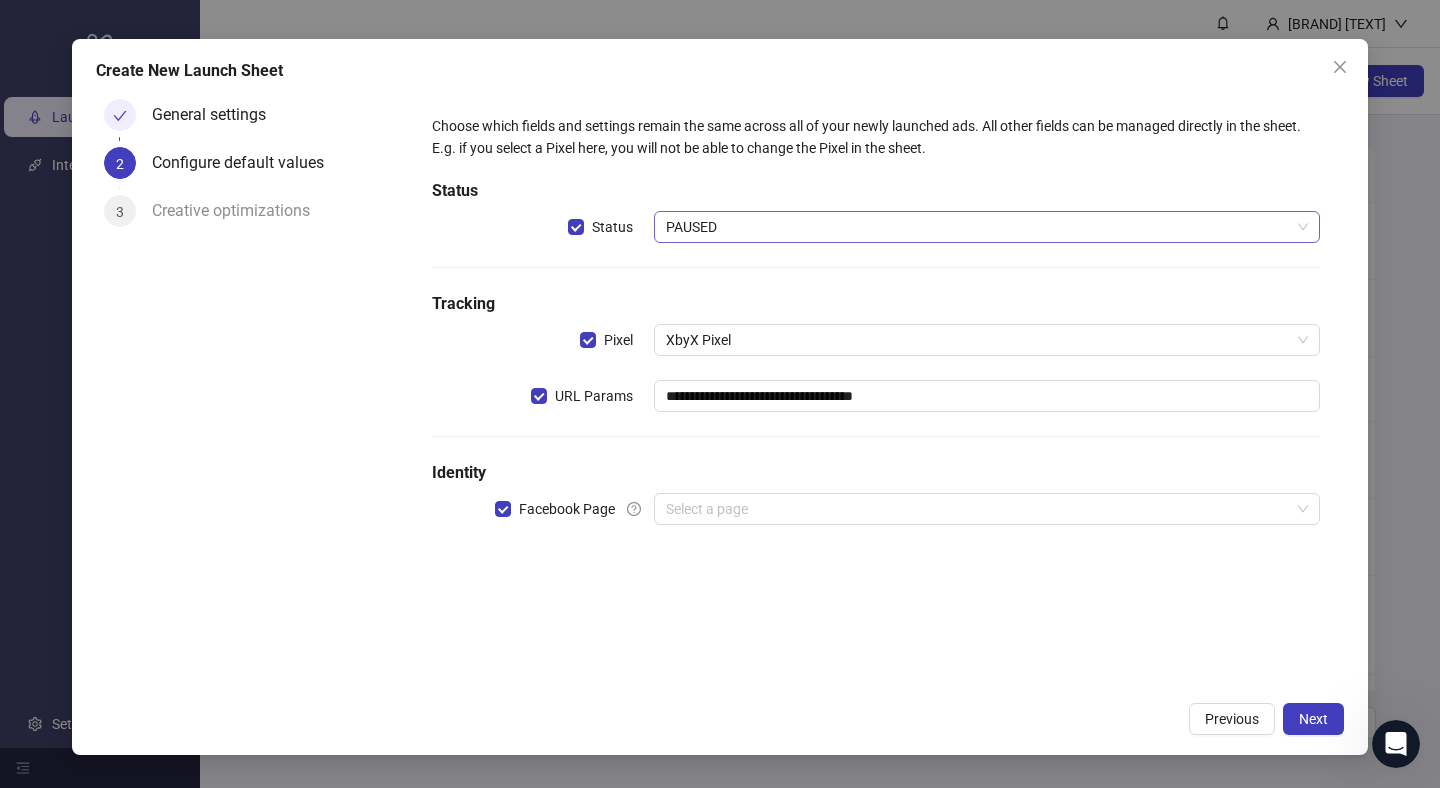 click on "PAUSED" at bounding box center (987, 227) 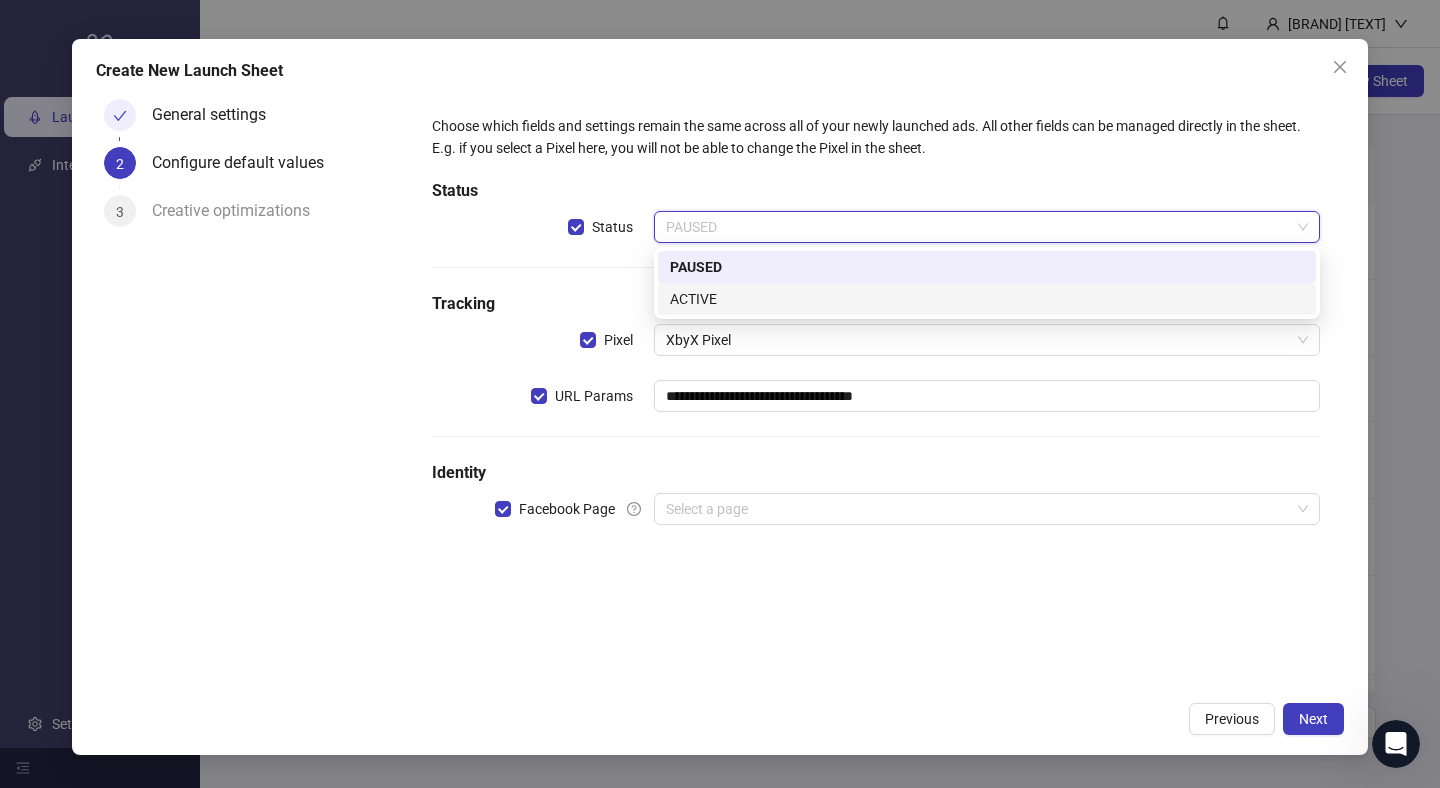 click on "ACTIVE" at bounding box center (987, 299) 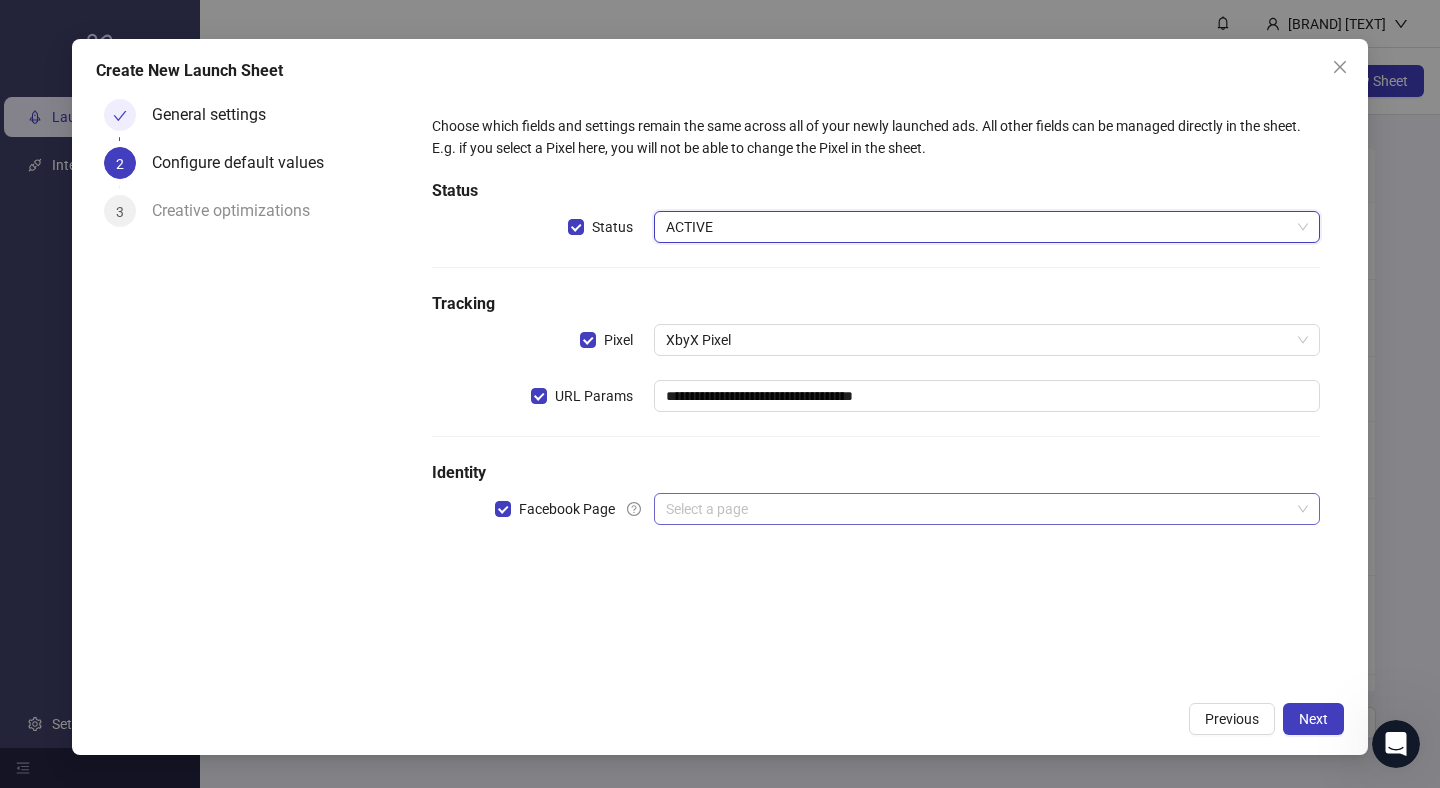 click at bounding box center (978, 509) 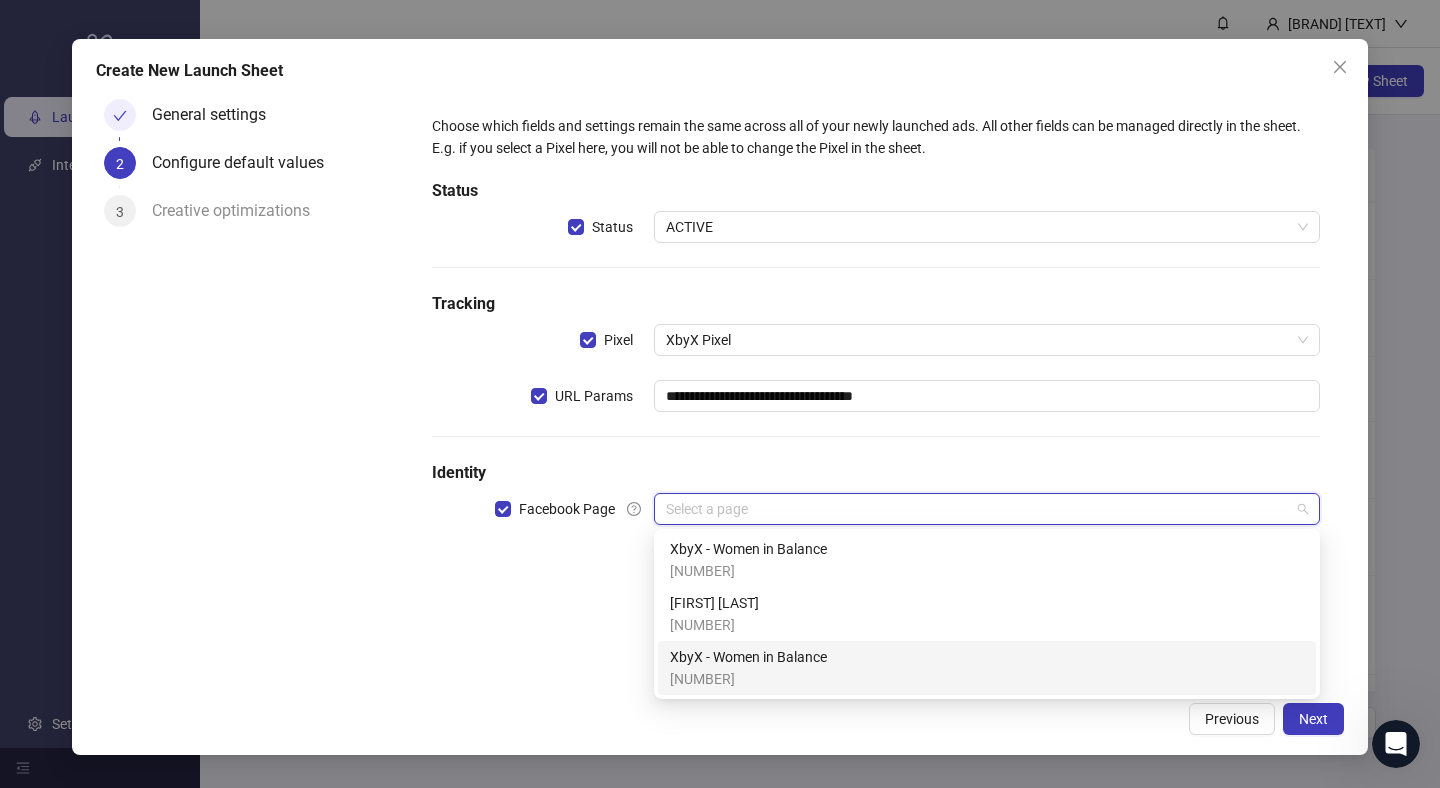 click on "[NUMBER]" at bounding box center [748, 679] 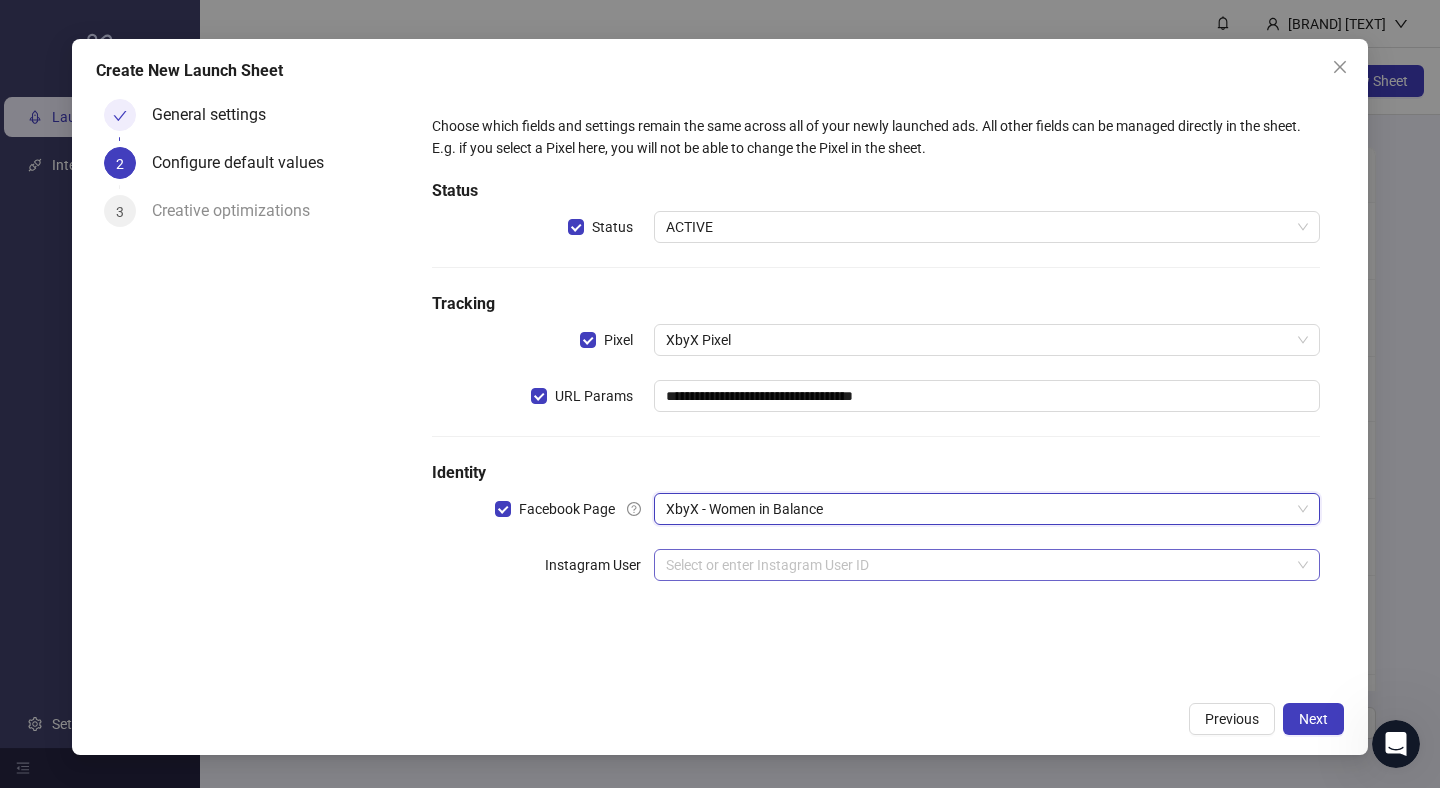click at bounding box center (978, 565) 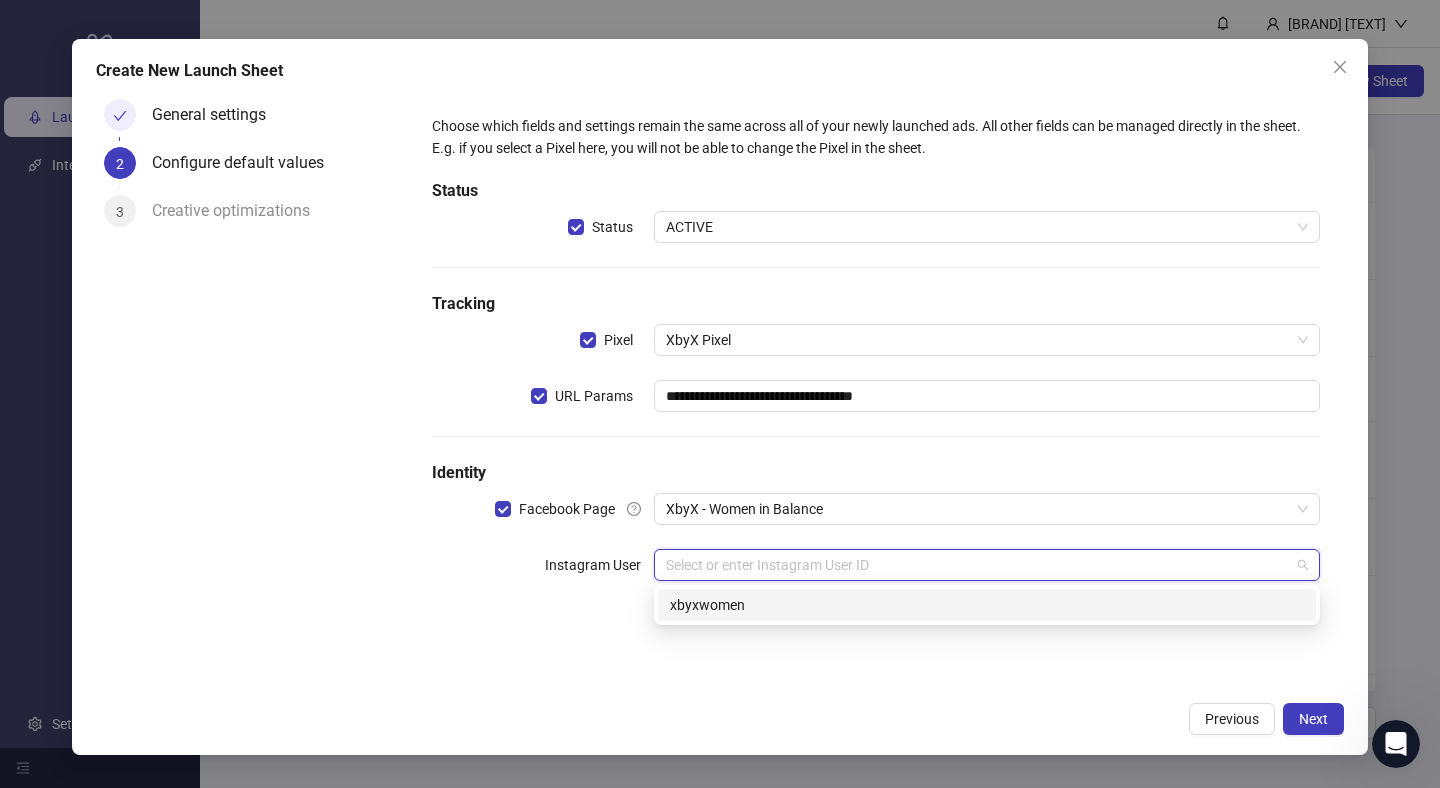 click on "xbyxwomen" at bounding box center (0, 0) 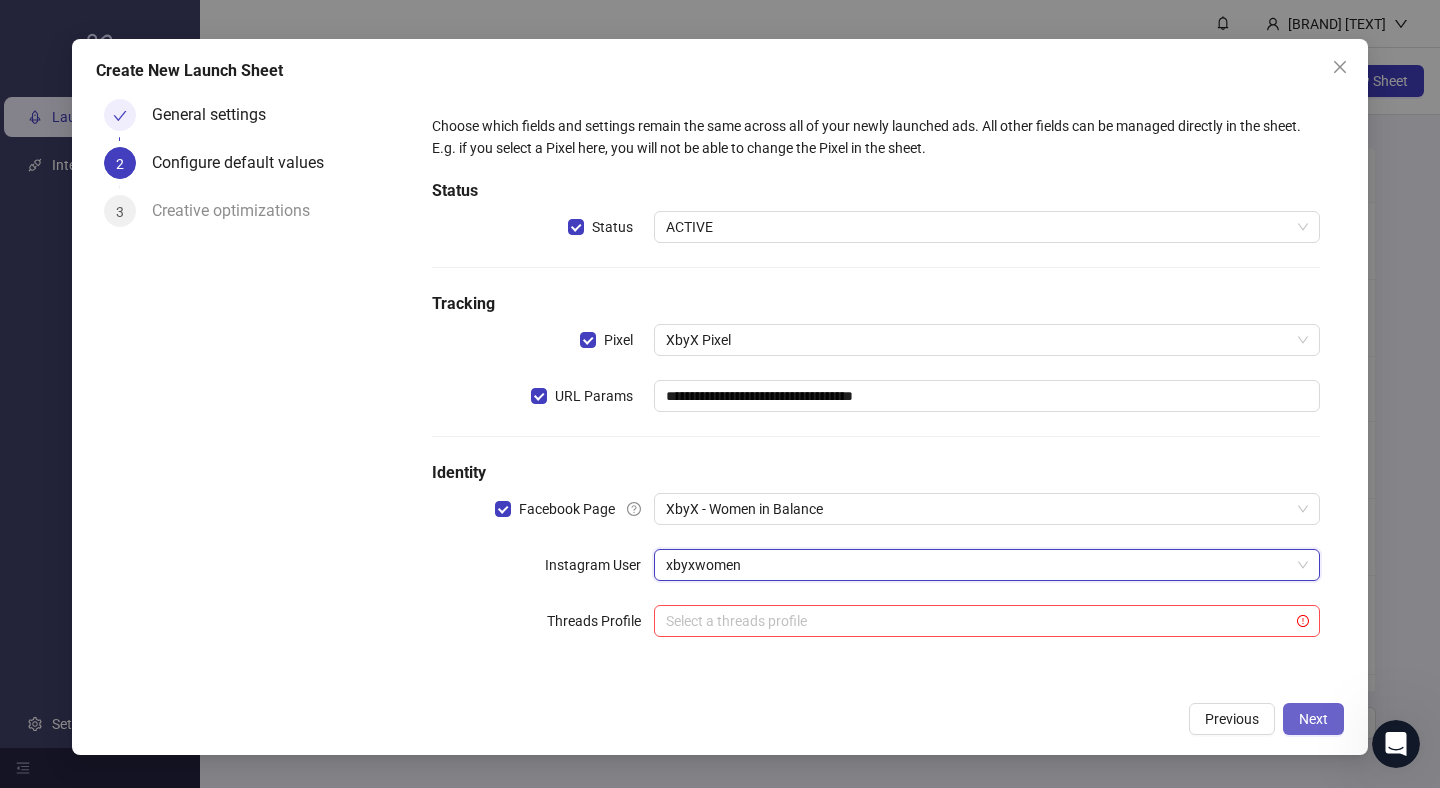 click on "Next" at bounding box center [1313, 719] 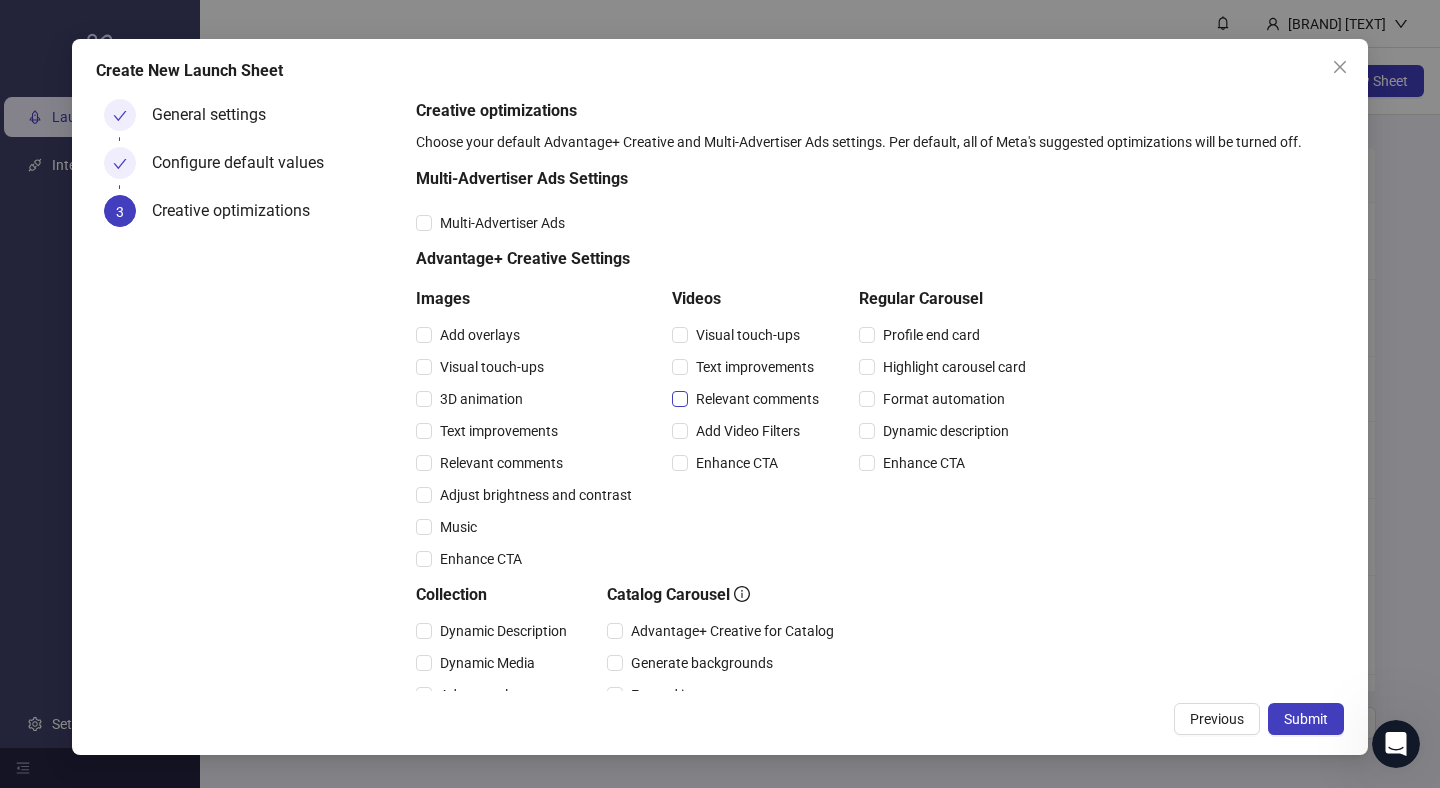 click on "Relevant comments" at bounding box center (480, 335) 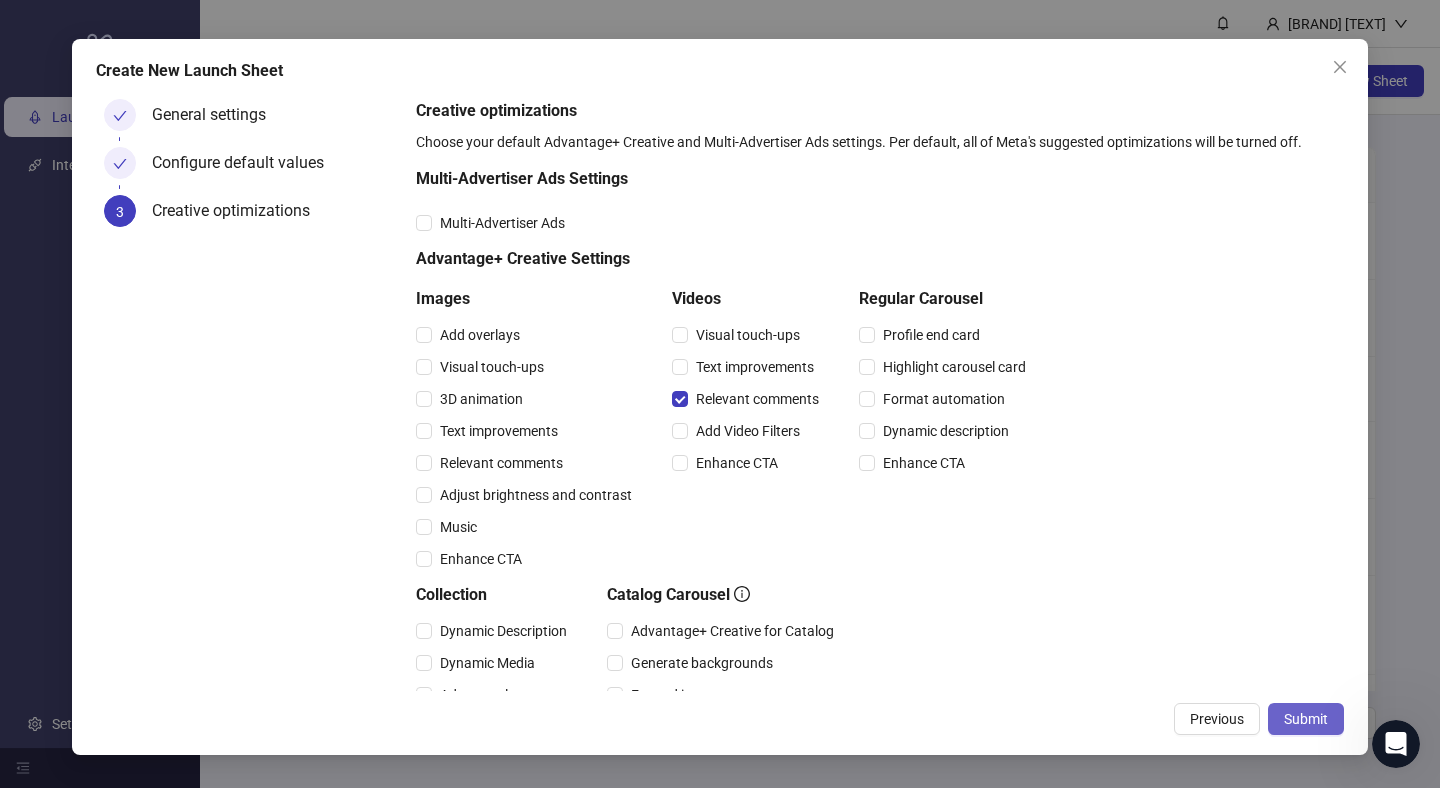 click on "Submit" at bounding box center (1306, 719) 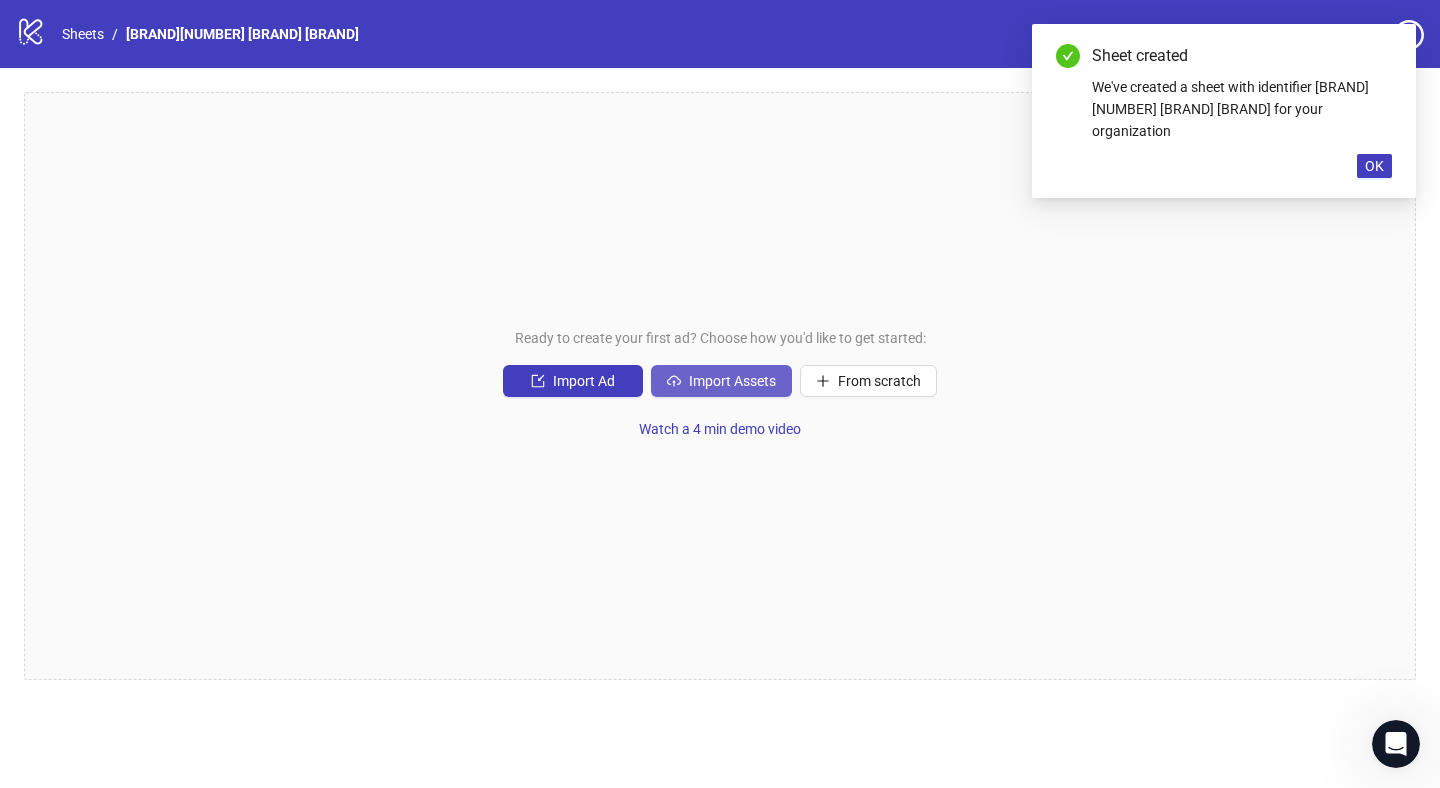 click on "Import Assets" at bounding box center (584, 381) 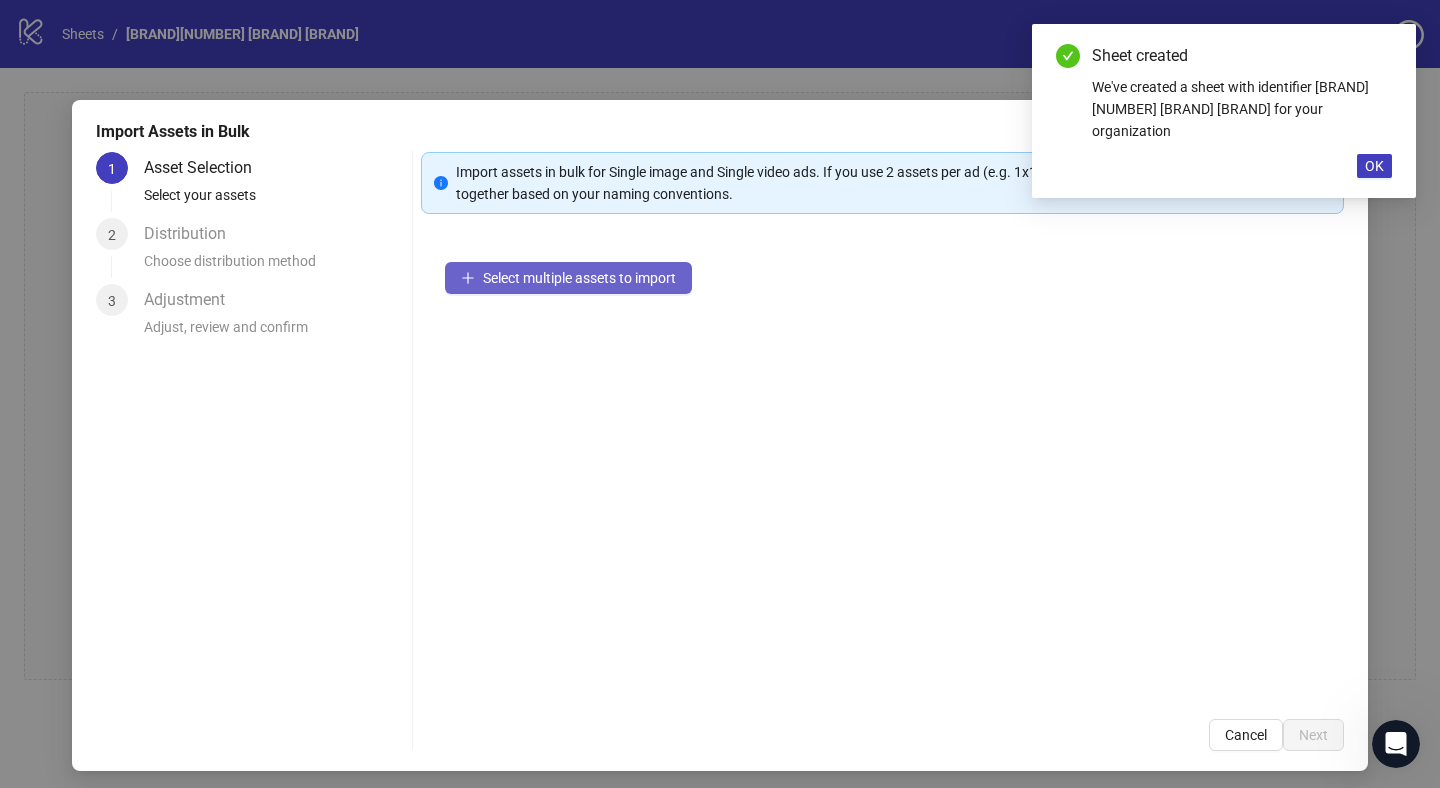 click on "Select multiple assets to import" at bounding box center [568, 278] 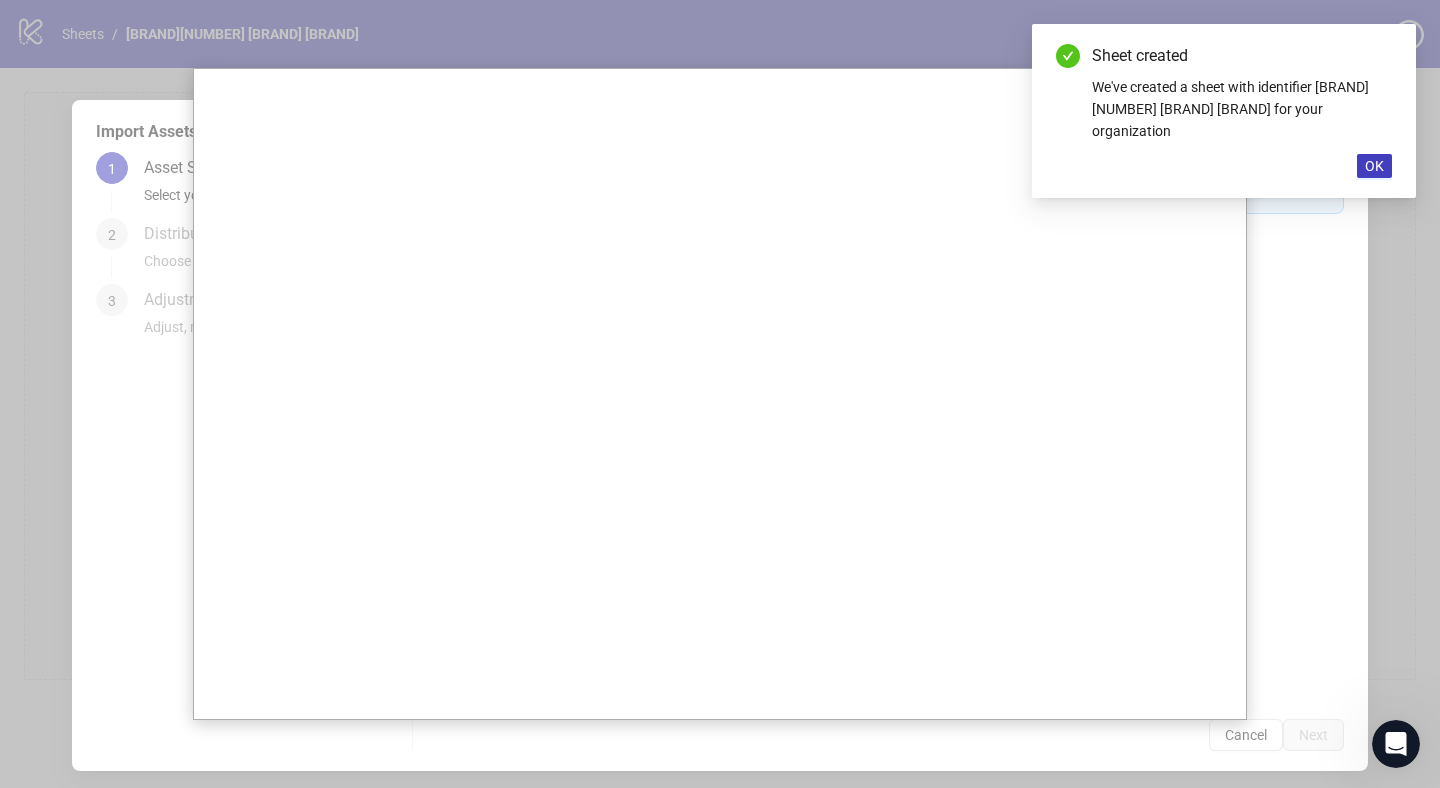 click at bounding box center [720, 394] 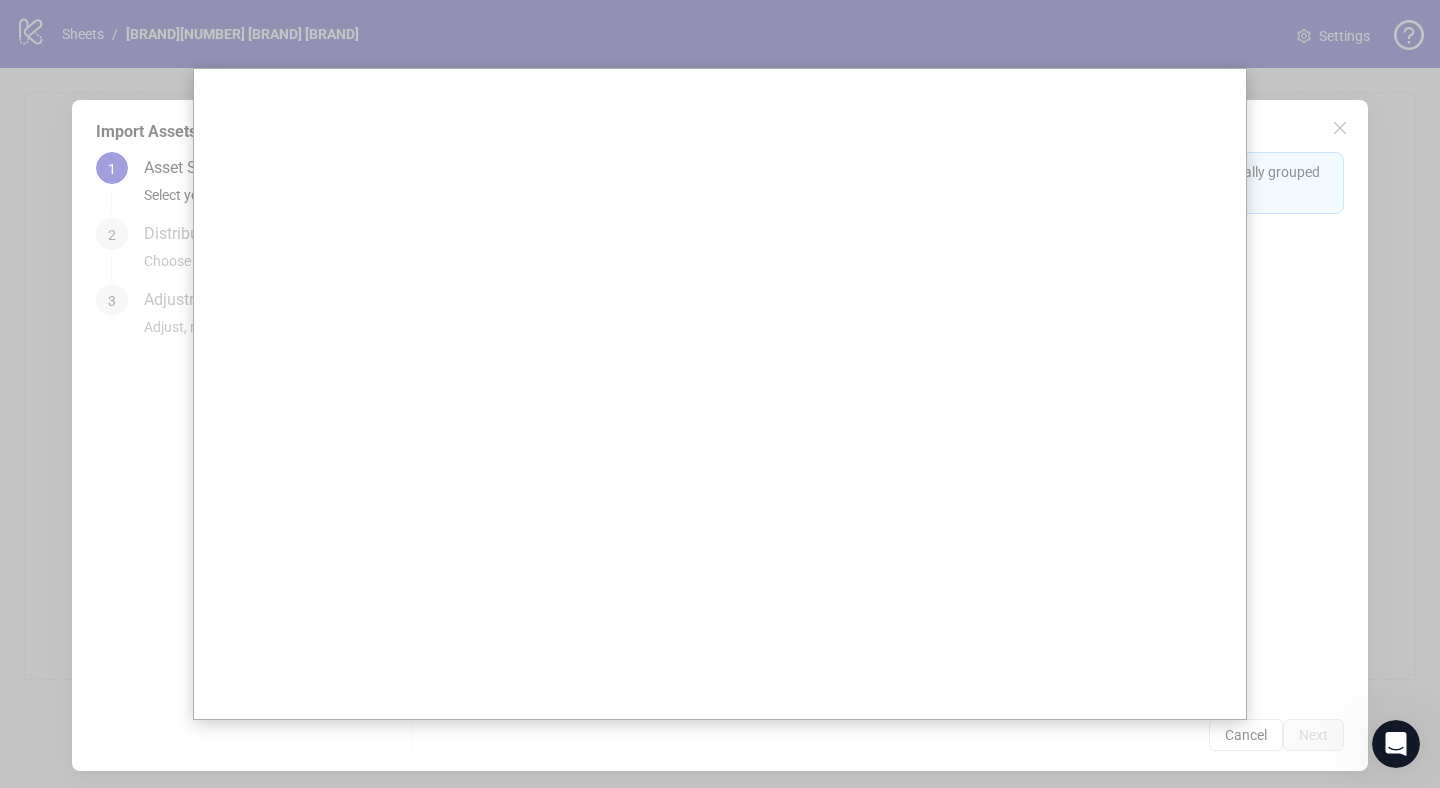 type 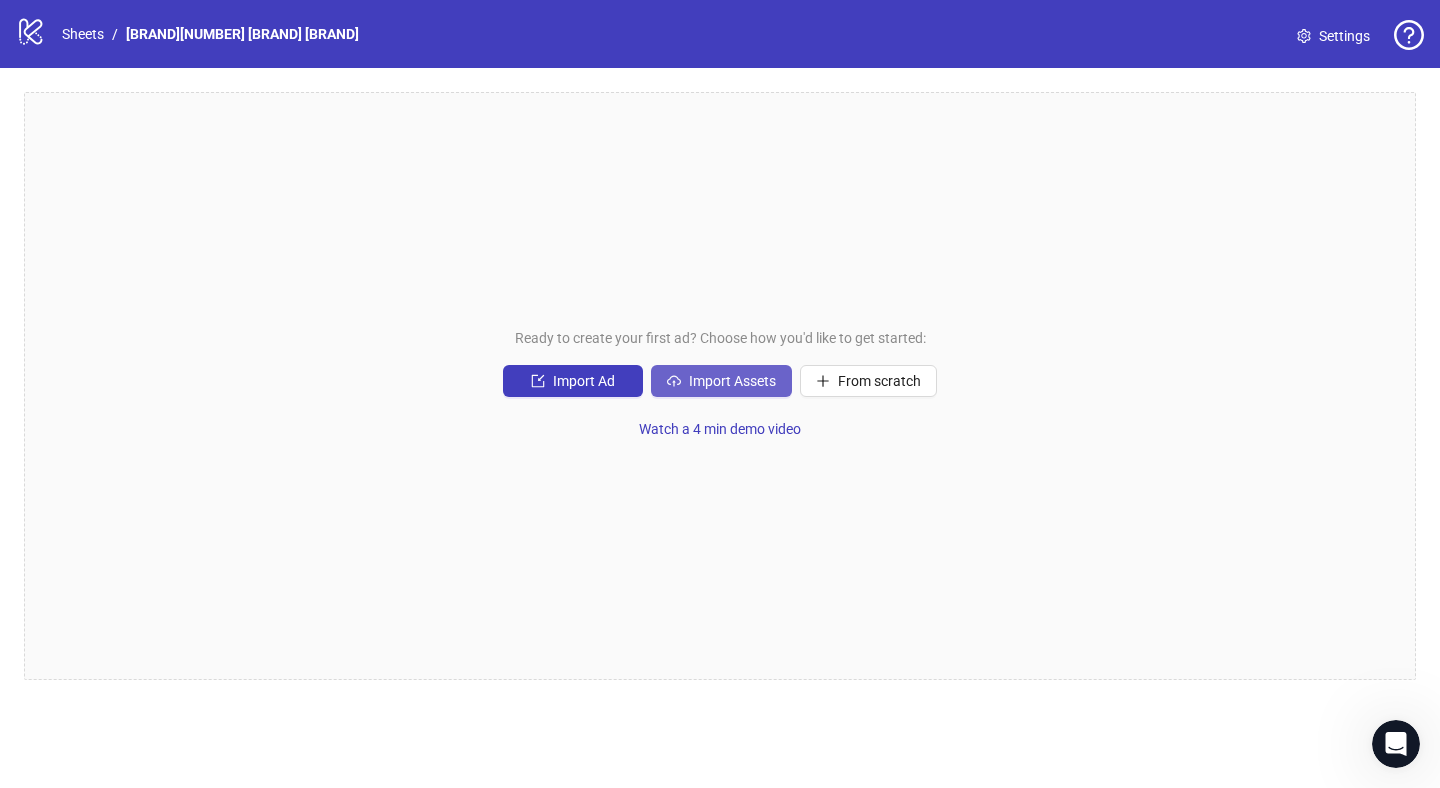 click on "Import Assets" at bounding box center [573, 381] 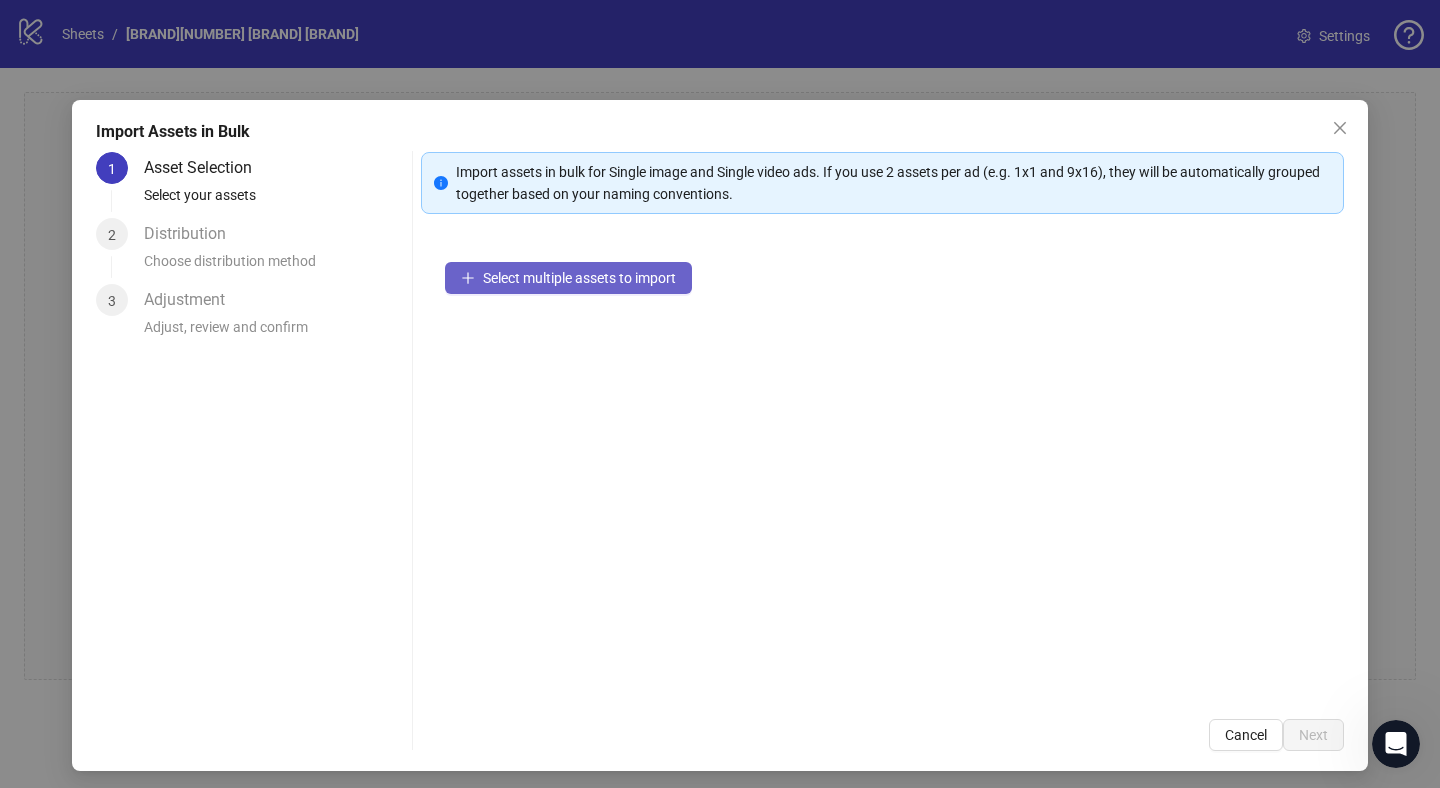 click on "Select multiple assets to import" at bounding box center (568, 278) 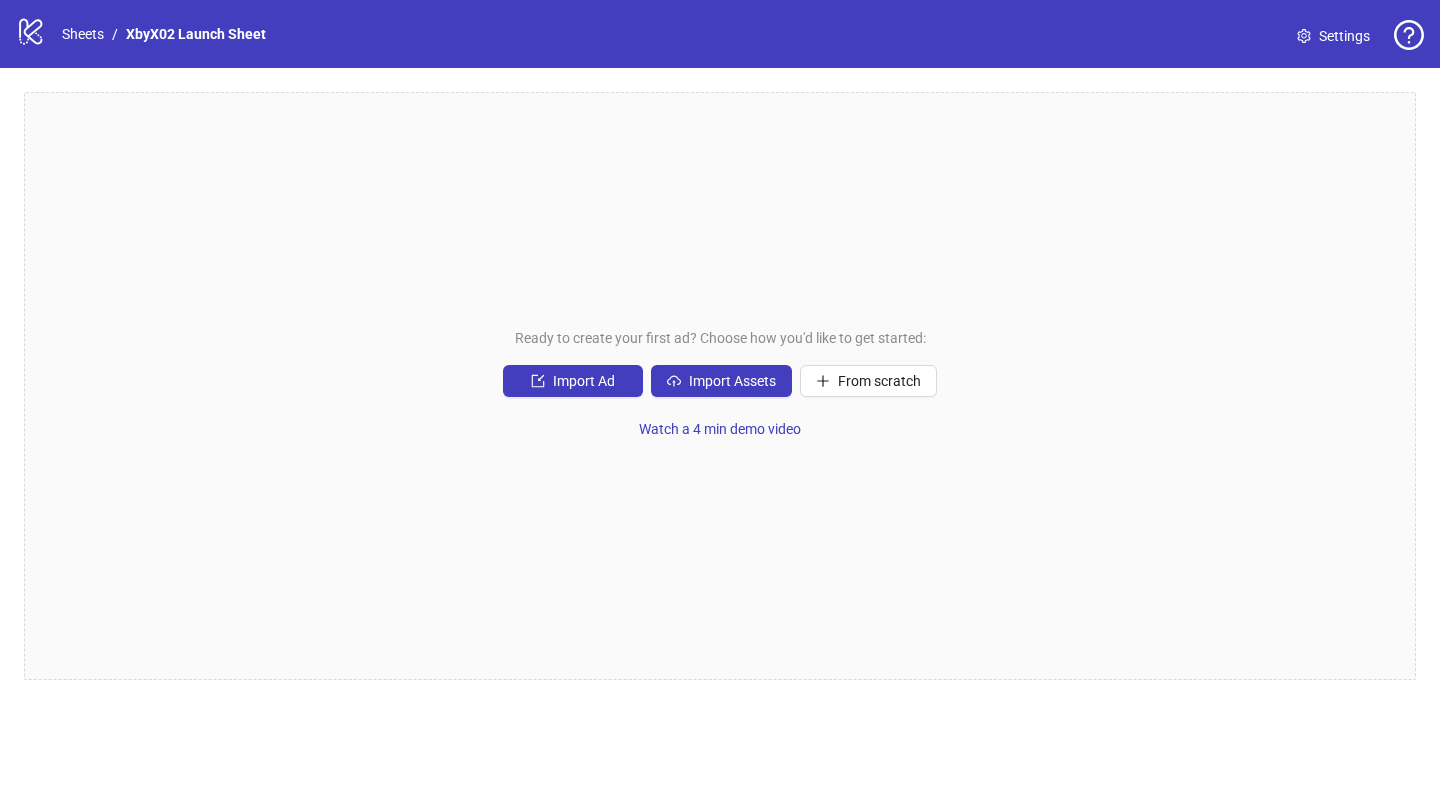 scroll, scrollTop: 0, scrollLeft: 0, axis: both 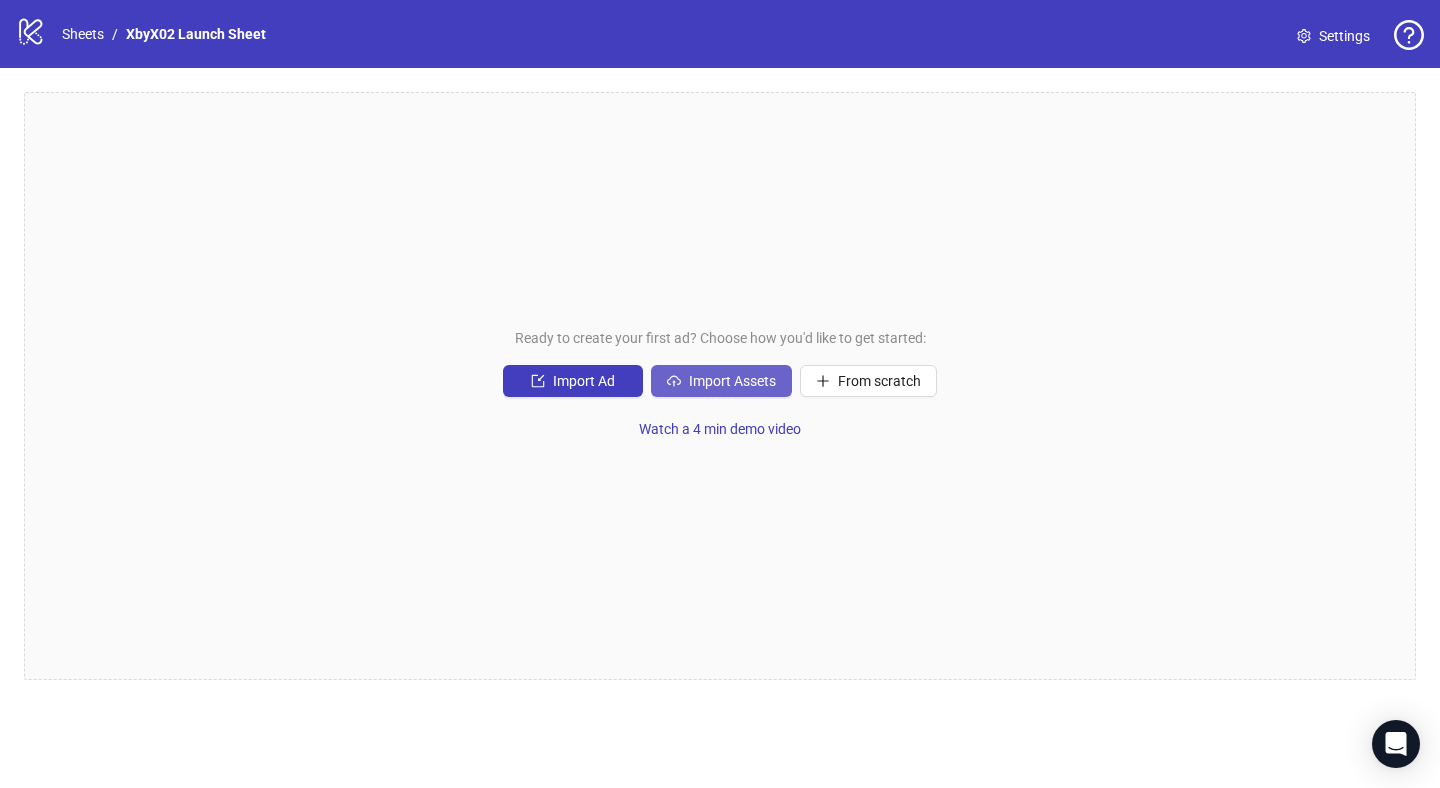 click on "Import Assets" at bounding box center (584, 381) 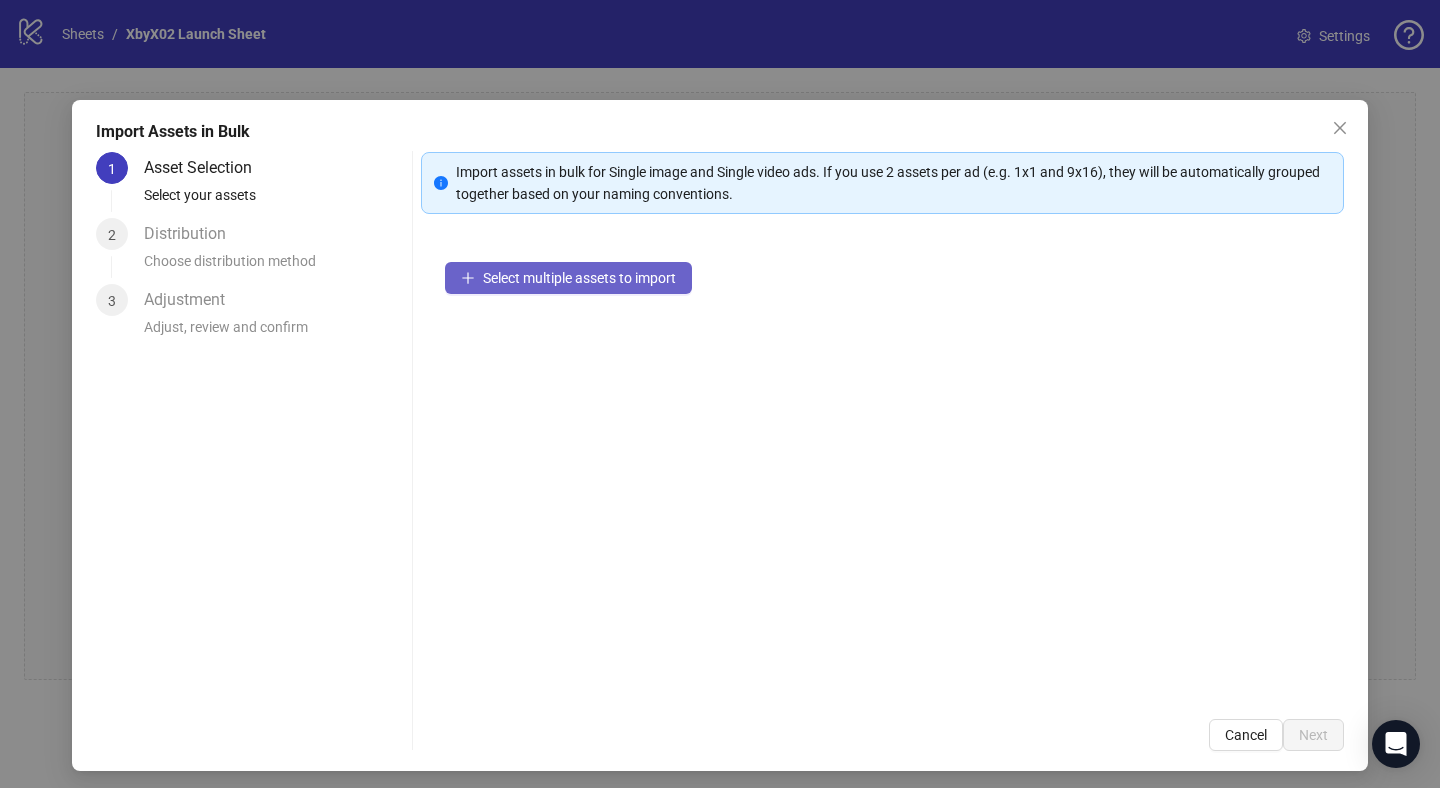 click on "Select multiple assets to import" at bounding box center (568, 278) 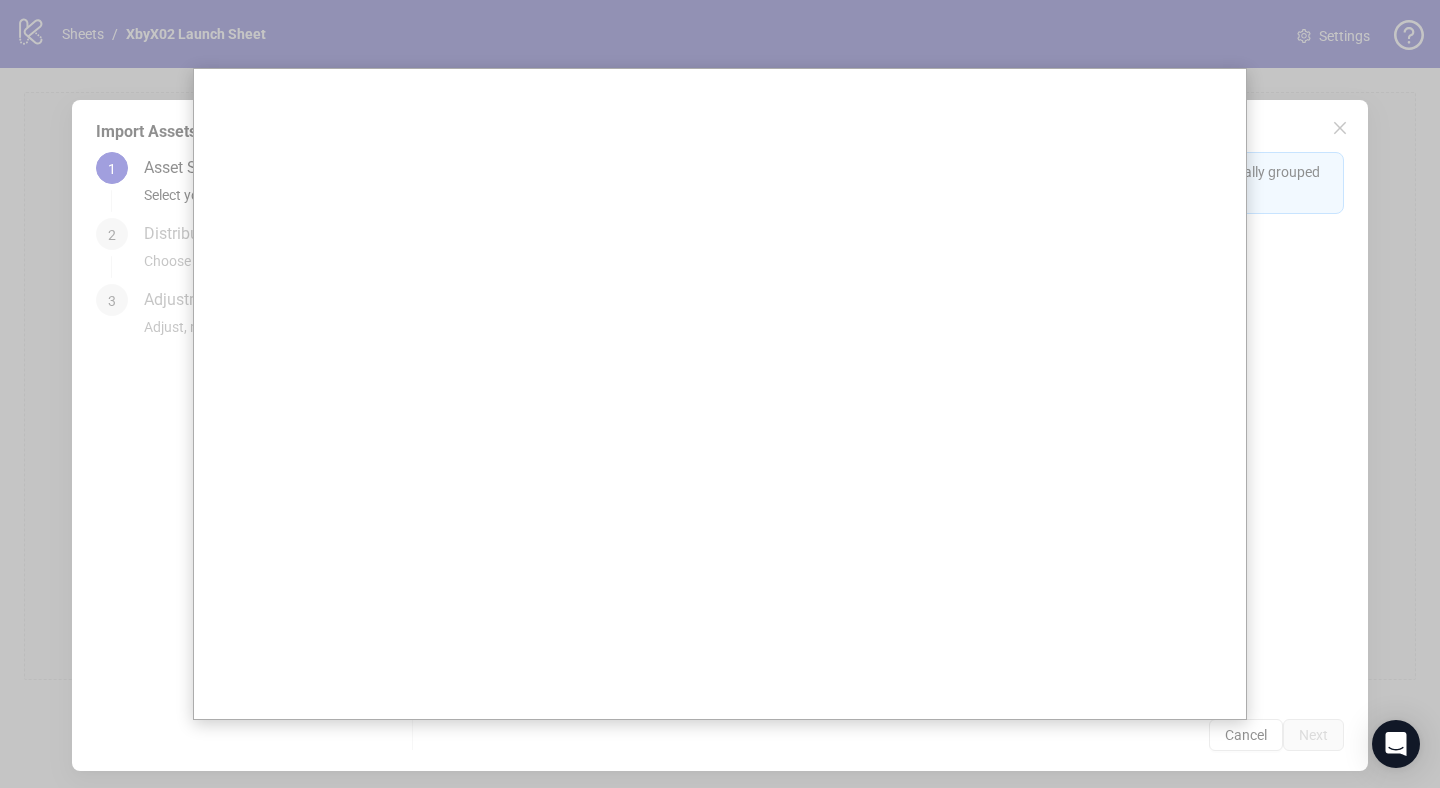 click at bounding box center (720, 394) 